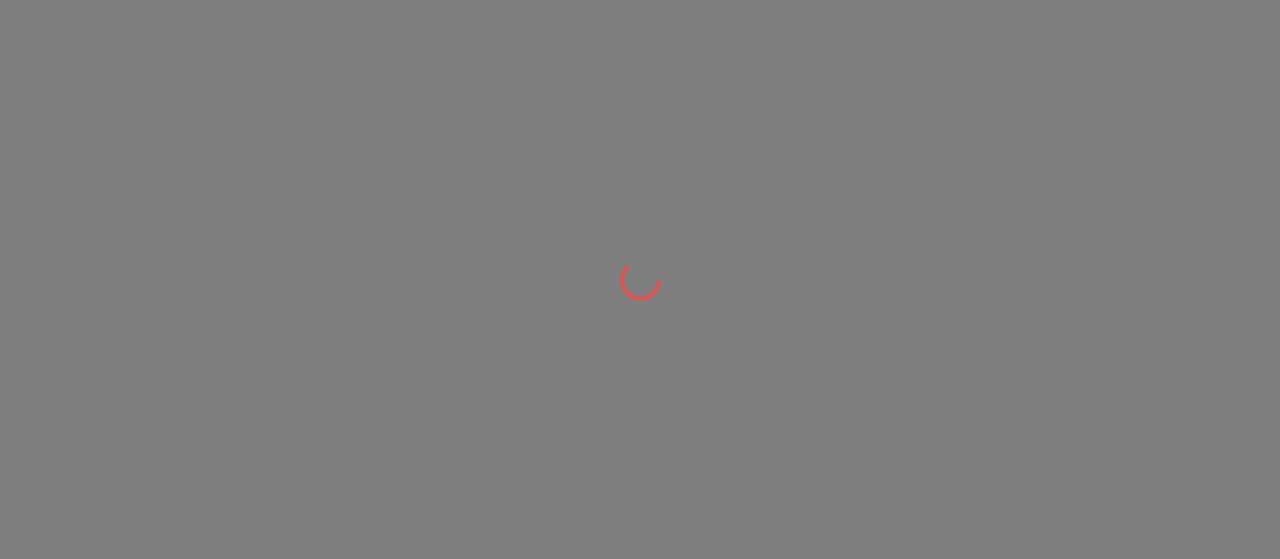 scroll, scrollTop: 0, scrollLeft: 0, axis: both 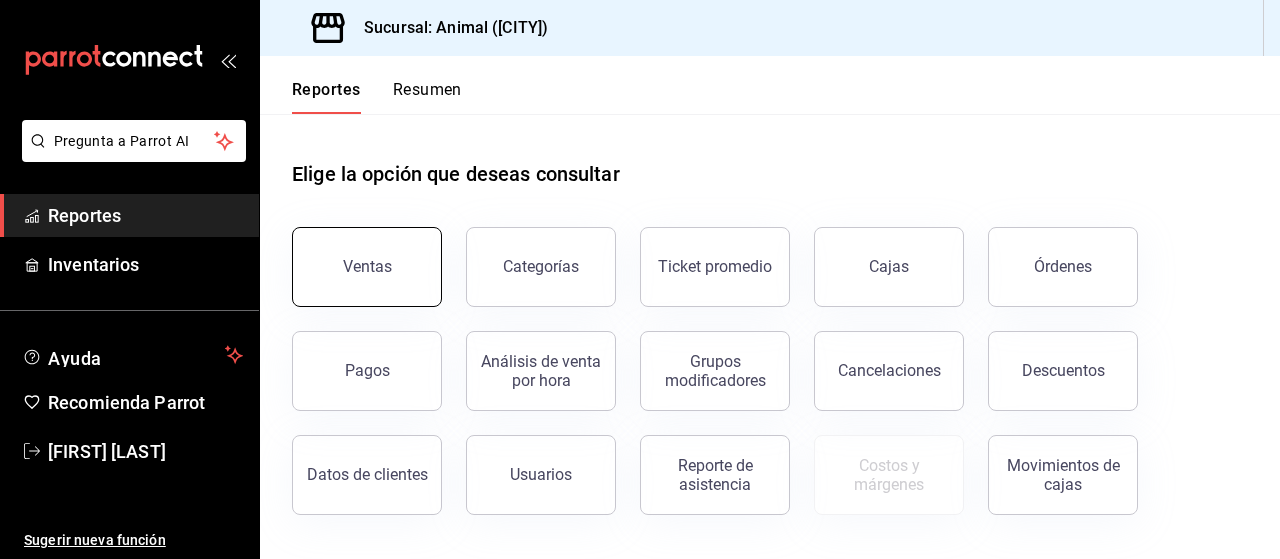 click on "Ventas" at bounding box center (355, 255) 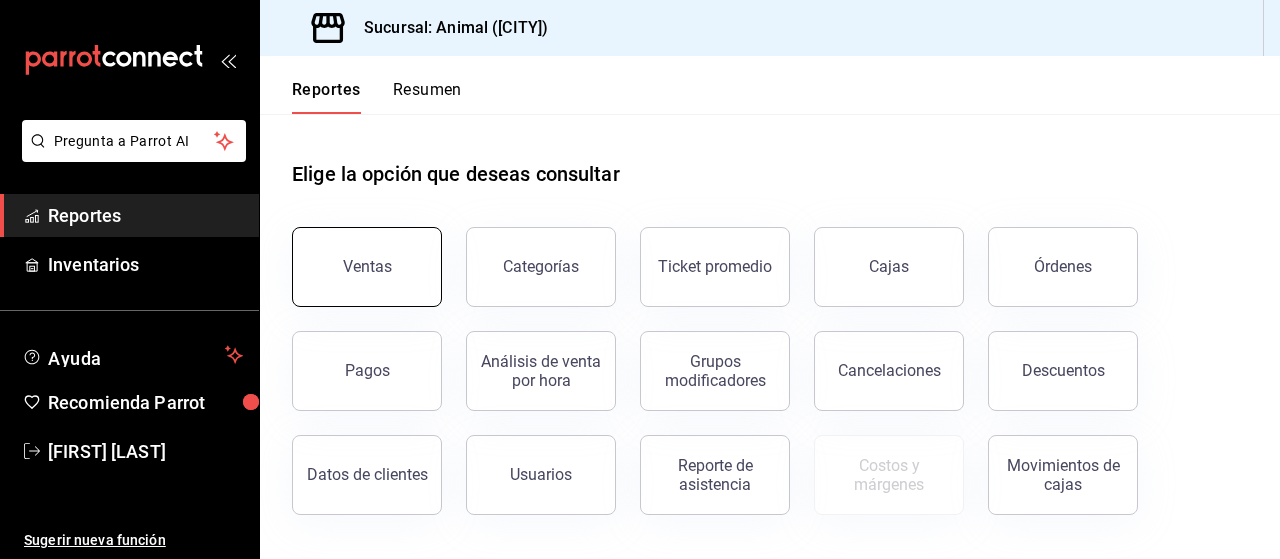 click on "Ventas" at bounding box center [367, 267] 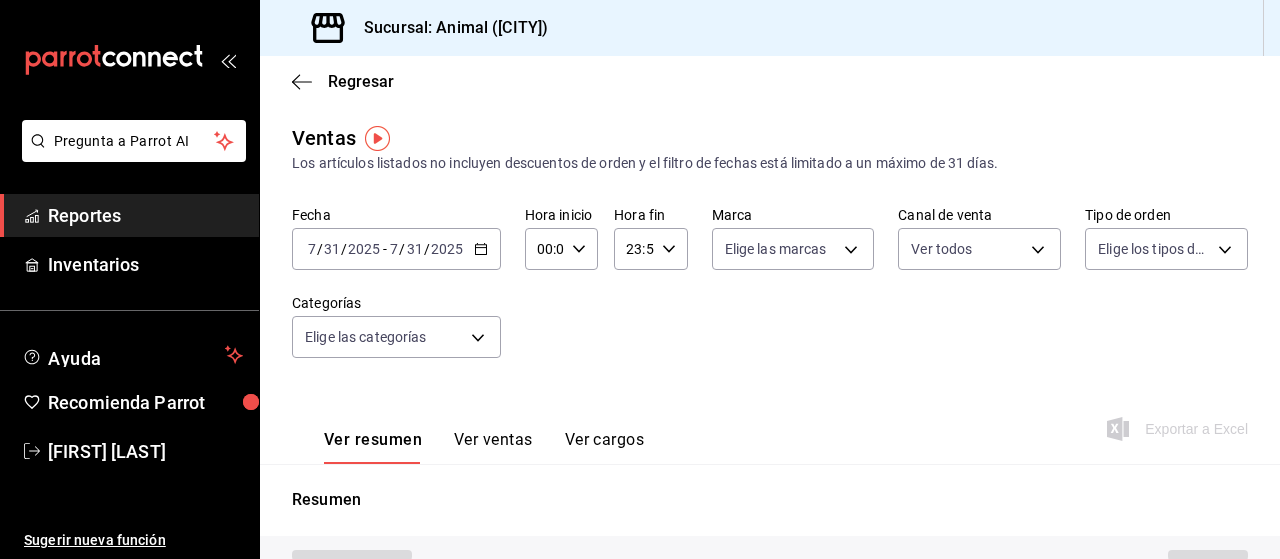 type on "PARROT,UBER_EATS,RAPPI,DIDI_FOOD,ONLINE" 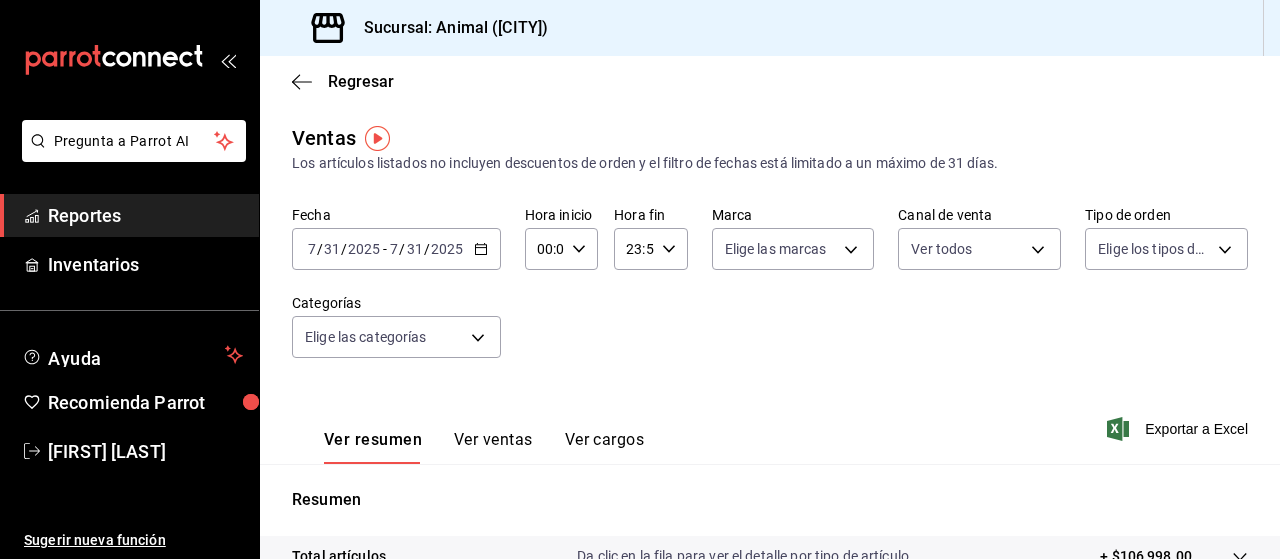 click 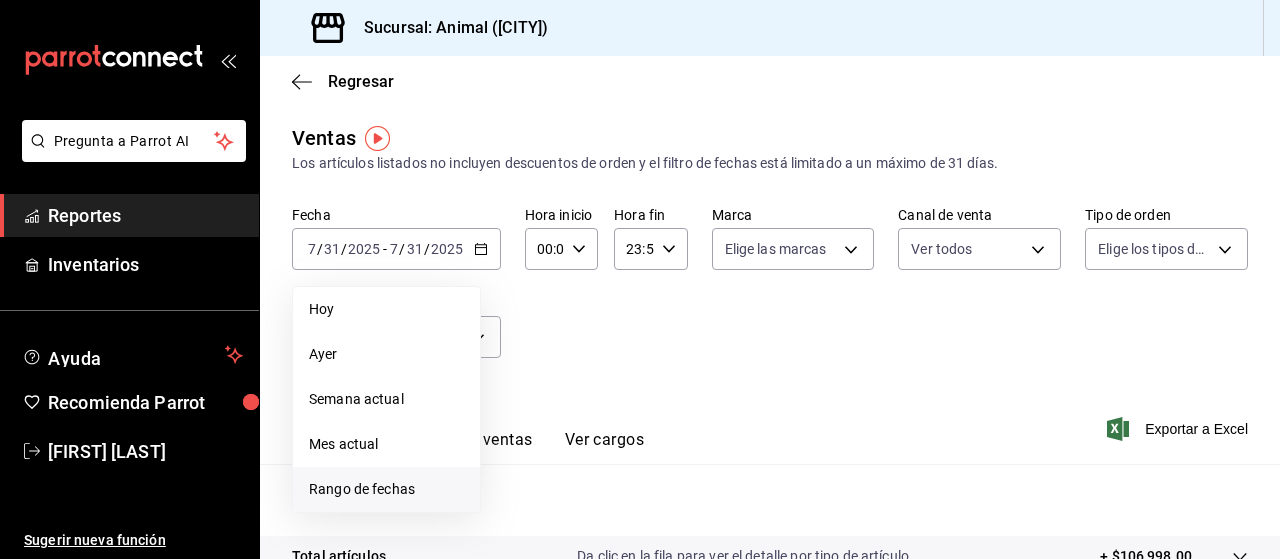 click on "Rango de fechas" at bounding box center [386, 489] 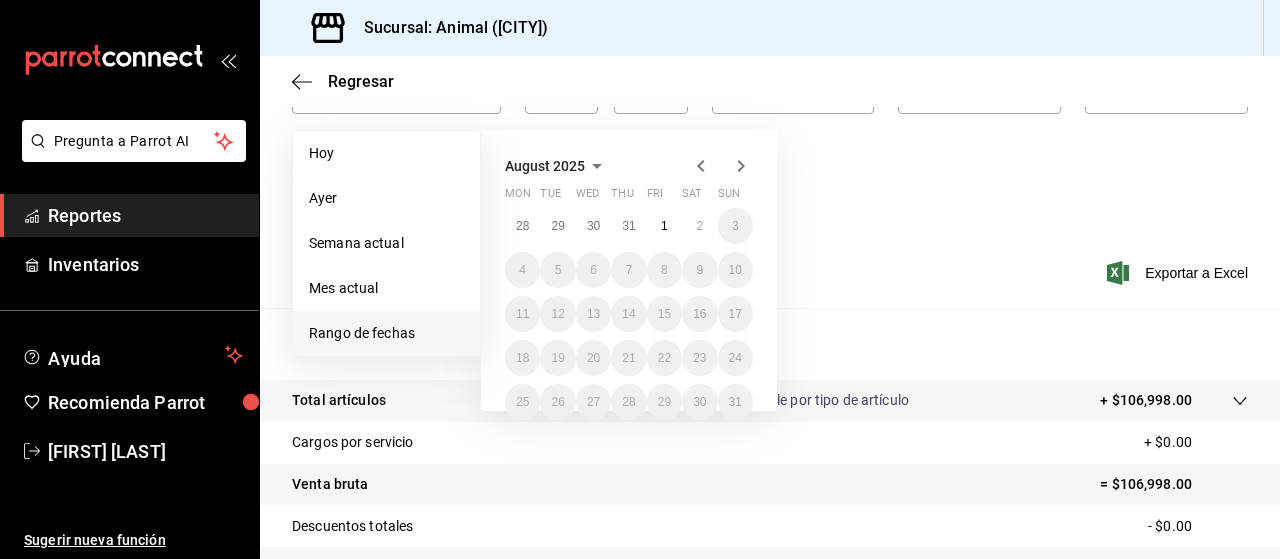 scroll, scrollTop: 158, scrollLeft: 0, axis: vertical 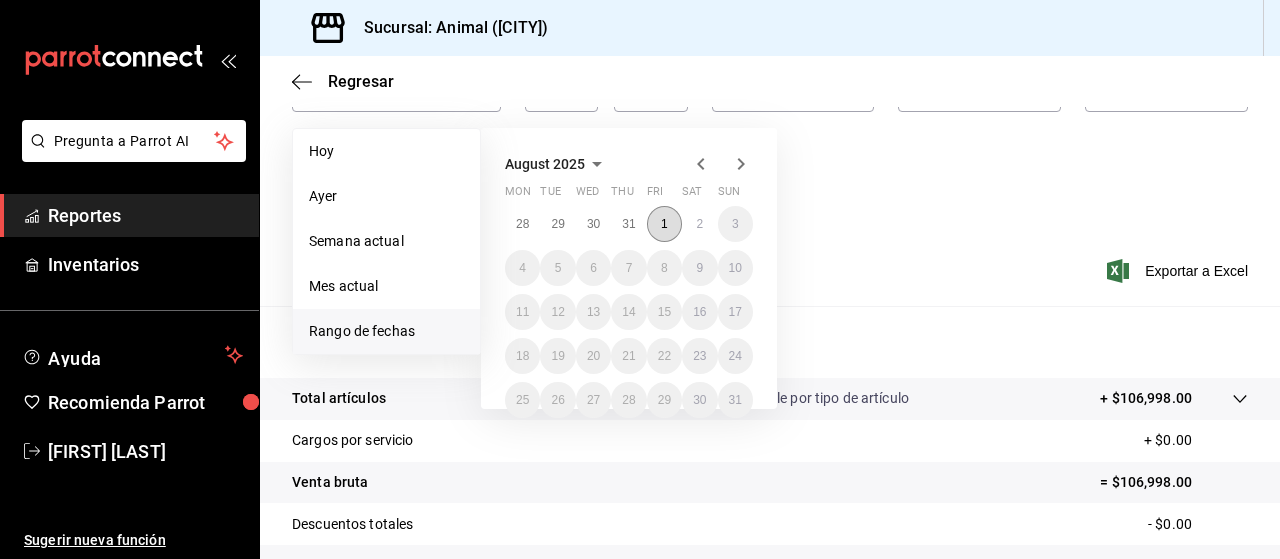 click on "1" at bounding box center [664, 224] 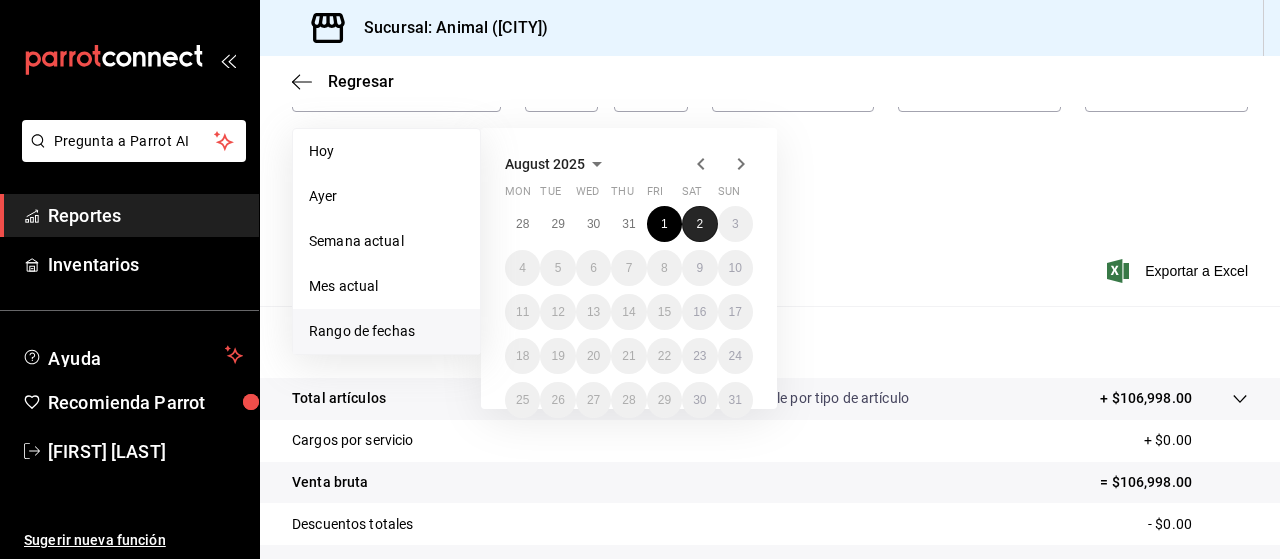 click on "2" at bounding box center (699, 224) 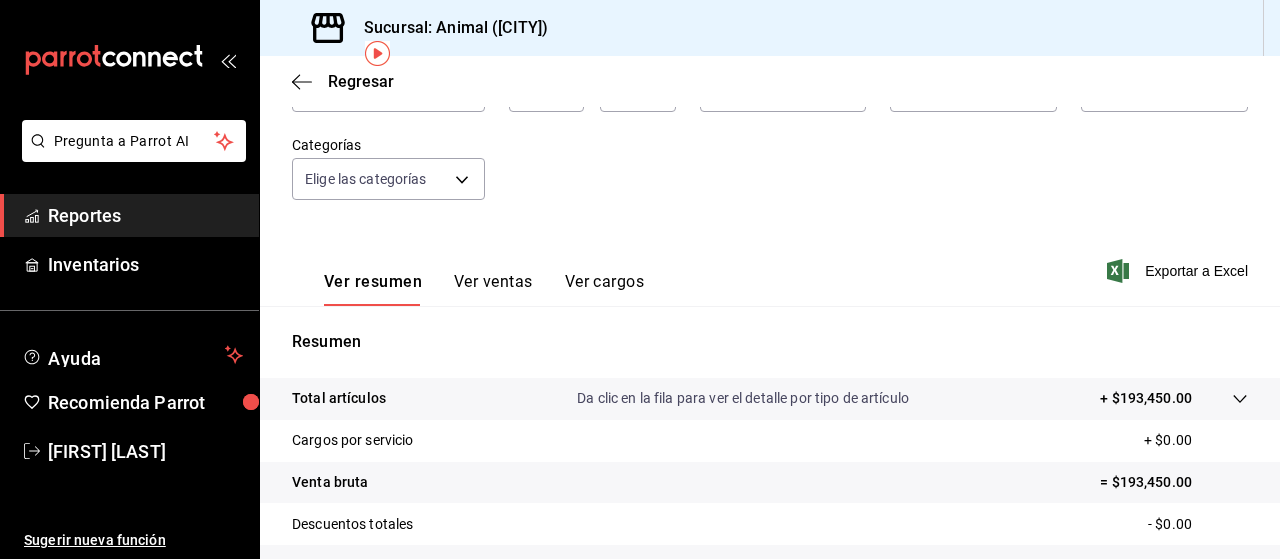 scroll, scrollTop: 0, scrollLeft: 0, axis: both 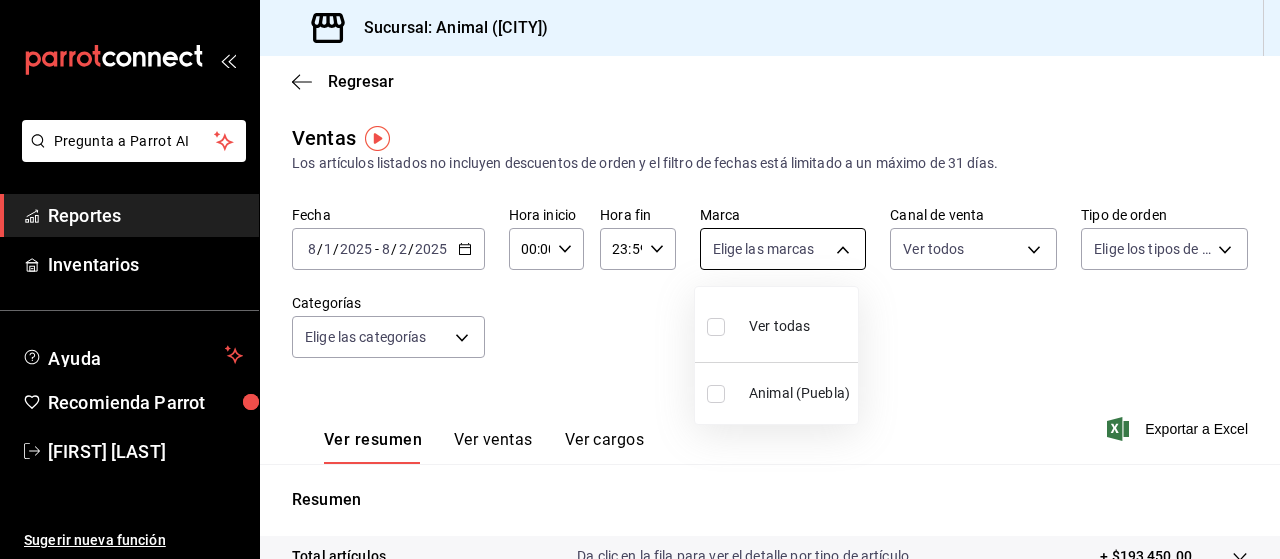 click on "Pregunta a Parrot AI Reportes   Inventarios   Ayuda Recomienda Parrot   [FIRST] [LAST]   Sugerir nueva función   Sucursal: Animal ([CITY]) Regresar Ventas Los artículos listados no incluyen descuentos de orden y el filtro de fechas está limitado a un máximo de 31 días. Fecha [DATE] [DATE] - [DATE] [DATE] Hora inicio [TIME] Hora inicio Hora fin [TIME] Hora fin Marca Elige las marcas Canal de venta Ver todos PARROT,UBER_EATS,RAPPI,DIDI_FOOD,ONLINE Tipo de orden Elige los tipos de orden Categorías Elige las categorías Ver resumen Ver ventas Ver cargos Exportar a Excel Resumen Total artículos Da clic en la fila para ver el detalle por tipo de artículo + $[PRICE] Cargos por servicio + $[PRICE] Venta bruta = $[PRICE] Descuentos totales - $[PRICE] Certificados de regalo - $[PRICE] Venta total = $[PRICE] Impuestos - $[PRICE] Venta neta = $[PRICE] Pregunta a Parrot AI Reportes   Inventarios   Ayuda Recomienda Parrot   [FIRST] [LAST]   Sugerir nueva función   Ver video tutorial" at bounding box center (640, 279) 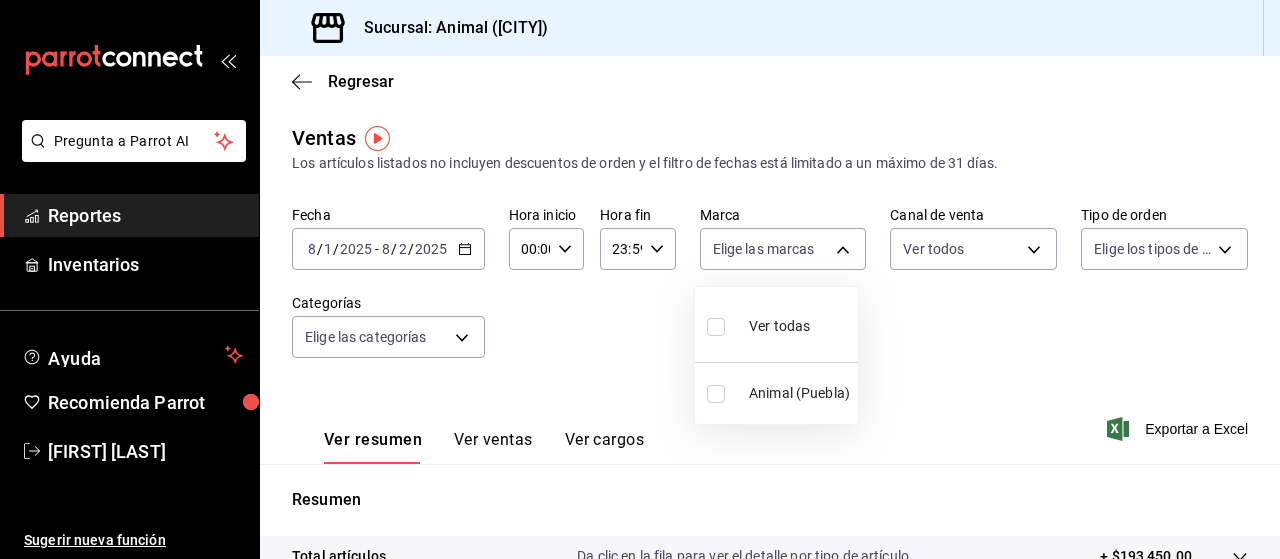 click at bounding box center (716, 327) 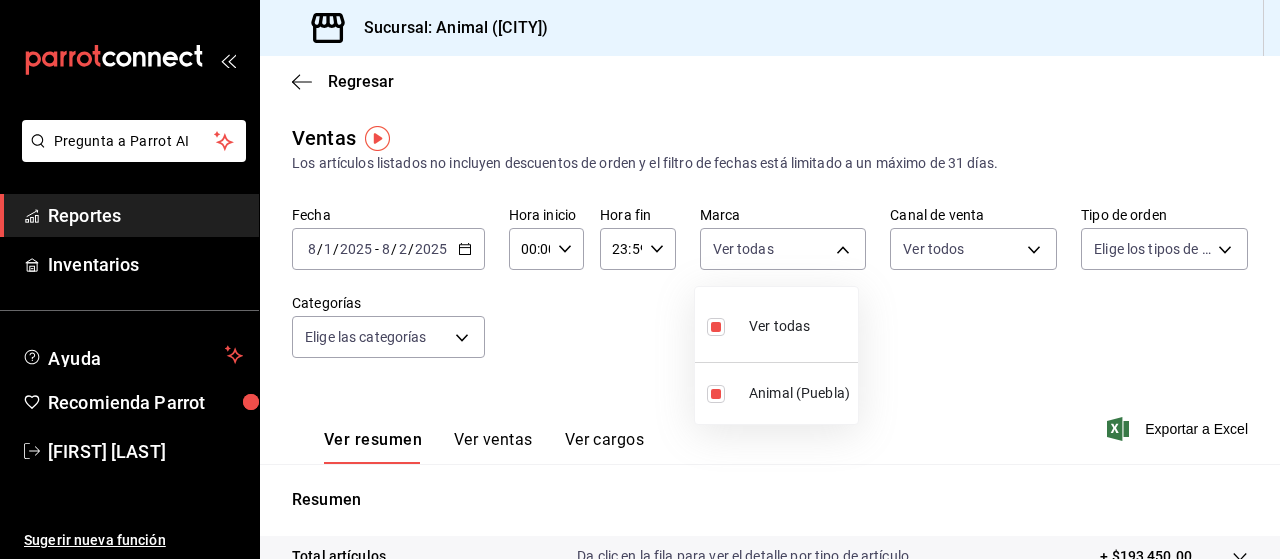 click at bounding box center (640, 279) 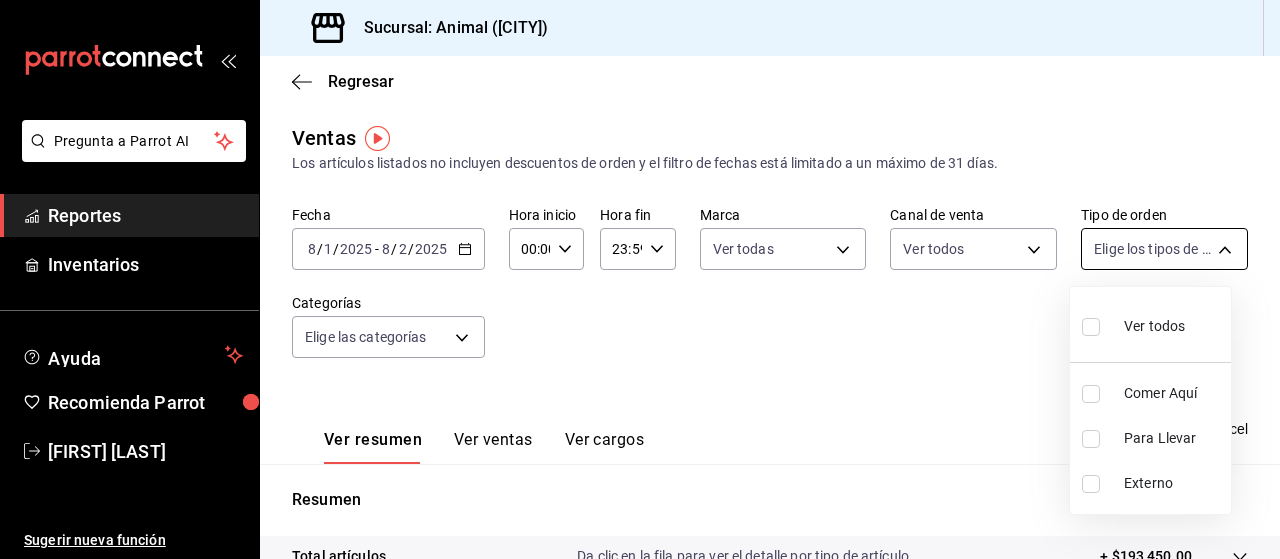 click on "Pregunta a Parrot AI Reportes   Inventarios   Ayuda Recomienda Parrot   [FIRST] [LAST]   Sugerir nueva función   Sucursal: Animal ([CITY]) Regresar Ventas Los artículos listados no incluyen descuentos de orden y el filtro de fechas está limitado a un máximo de 31 días. Fecha [DATE] [DATE] - [DATE] [DATE] Hora inicio [TIME] Hora inicio Hora fin [TIME] Hora fin Marca Ver todas [UUID] Canal de venta Ver todos PARROT,UBER_EATS,RAPPI,DIDI_FOOD,ONLINE Tipo de orden Elige los tipos de orden Categorías Elige las categorías Ver resumen Ver ventas Ver cargos Exportar a Excel Resumen Total artículos Da clic en la fila para ver el detalle por tipo de artículo + $[PRICE] Cargos por servicio + $[PRICE] Venta bruta = $[PRICE] Descuentos totales - $[PRICE] Certificados de regalo - $[PRICE] Venta total = $[PRICE] Impuestos - $[PRICE] Venta neta = $[PRICE] Pregunta a Parrot AI Reportes   Inventarios   Ayuda Recomienda Parrot   [FIRST] [LAST]   Sugerir nueva función" at bounding box center (640, 279) 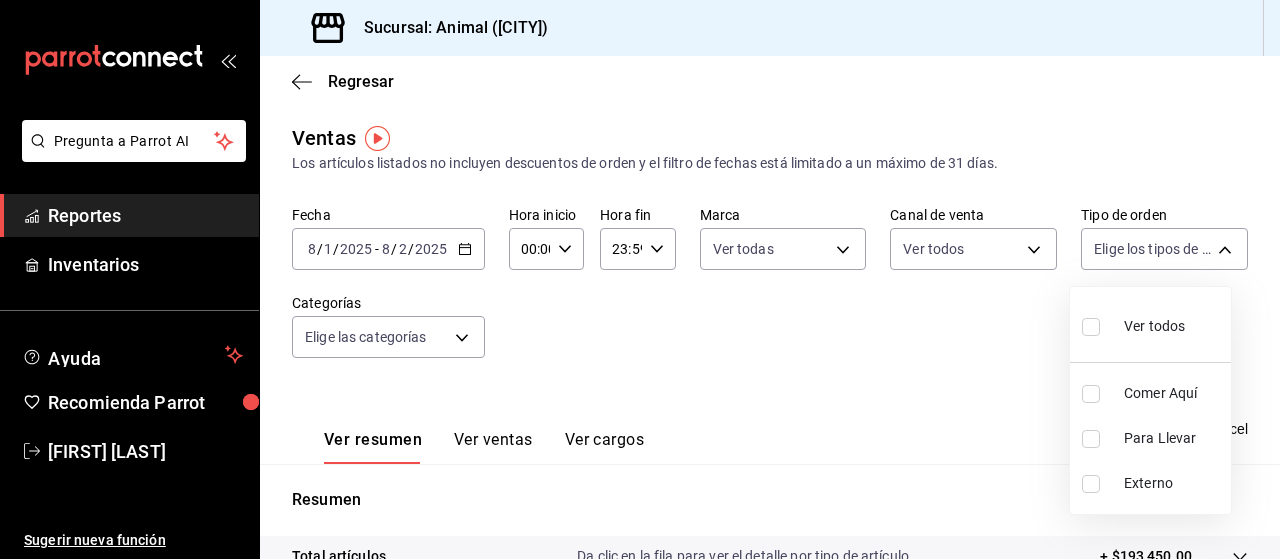 click at bounding box center [1091, 327] 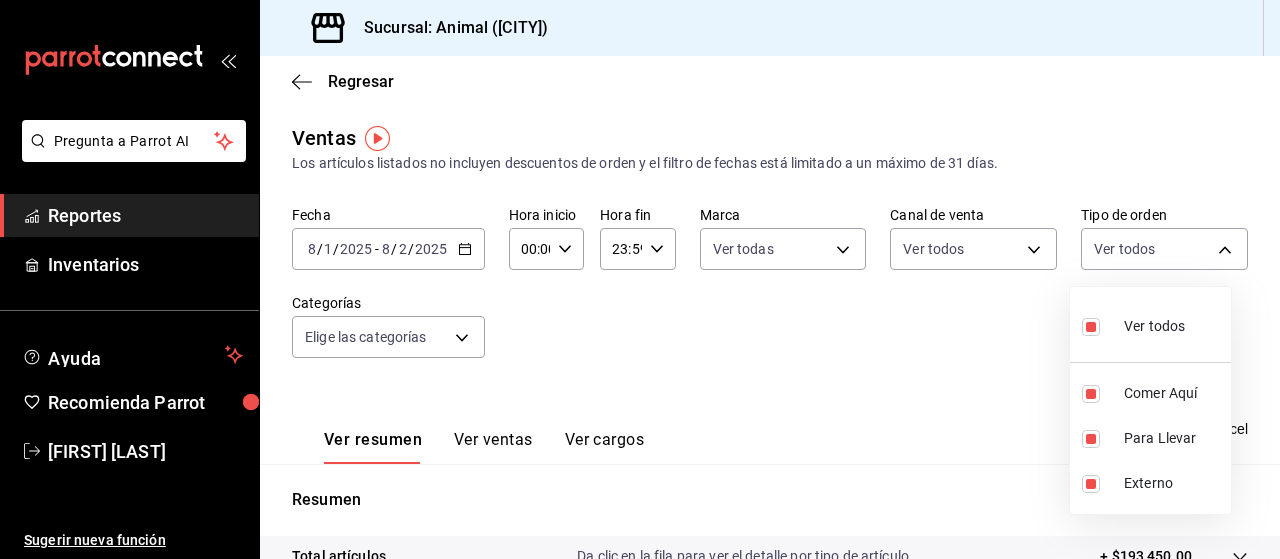 click at bounding box center [640, 279] 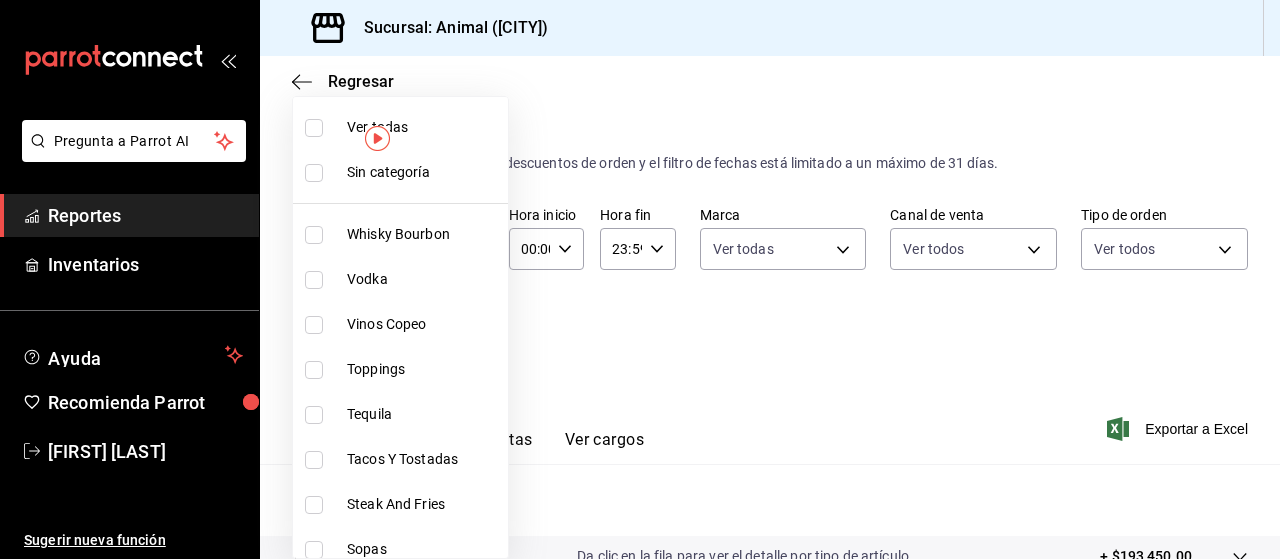 click on "Pregunta a Parrot AI Reportes   Inventarios   Ayuda Recomienda Parrot   [FIRST] [LAST]   Sugerir nueva función   Sucursal: Animal ([CITY]) Regresar Ventas Los artículos listados no incluyen descuentos de orden y el filtro de fechas está limitado a un máximo de 31 días. Fecha [DATE] [DATE] - [DATE] [DATE] Hora inicio [TIME] Hora inicio Hora fin [TIME] Hora fin Marca Ver todas [UUID] Canal de venta Ver todos PARROT,UBER_EATS,RAPPI,DIDI_FOOD,ONLINE Tipo de orden Ver todas [UUID],[UUID],[EXTERNAL] Categorías Elige las categorías Ver resumen Ver ventas Ver cargos Exportar a Excel Resumen Total artículos Da clic en la fila para ver el detalle por tipo de artículo + $[PRICE] Cargos por servicio + $[PRICE] Venta bruta = $[PRICE] Descuentos totales - $[PRICE] Certificados de regalo - $[PRICE] Venta total = $[PRICE] Impuestos - $[PRICE] Venta neta = $[PRICE] Pregunta a Parrot AI Reportes     Ayuda" at bounding box center [640, 279] 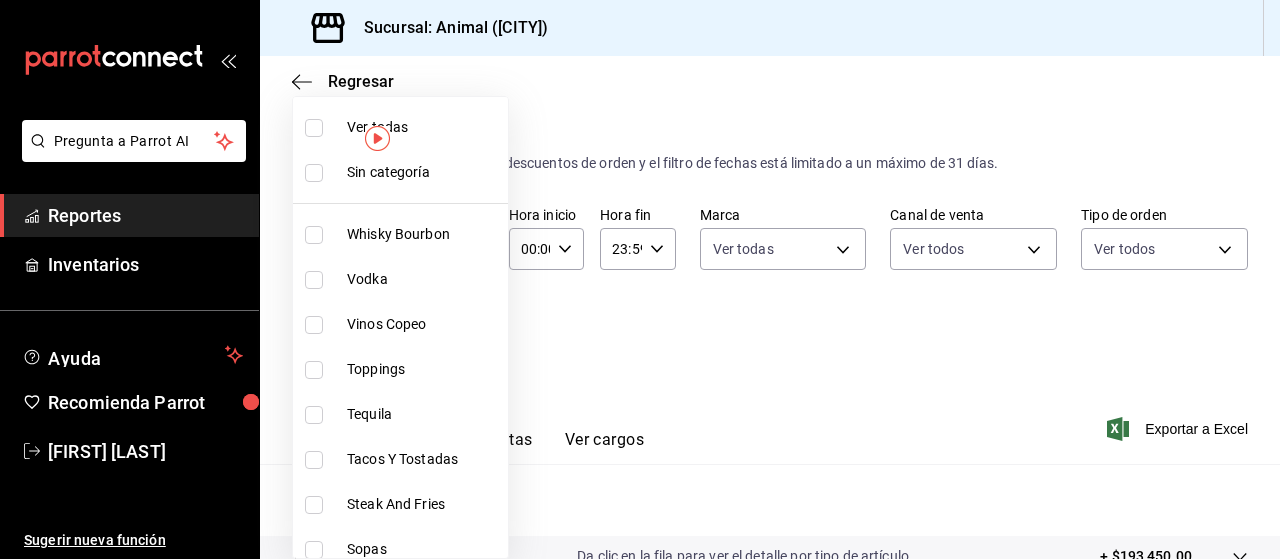 click at bounding box center [314, 128] 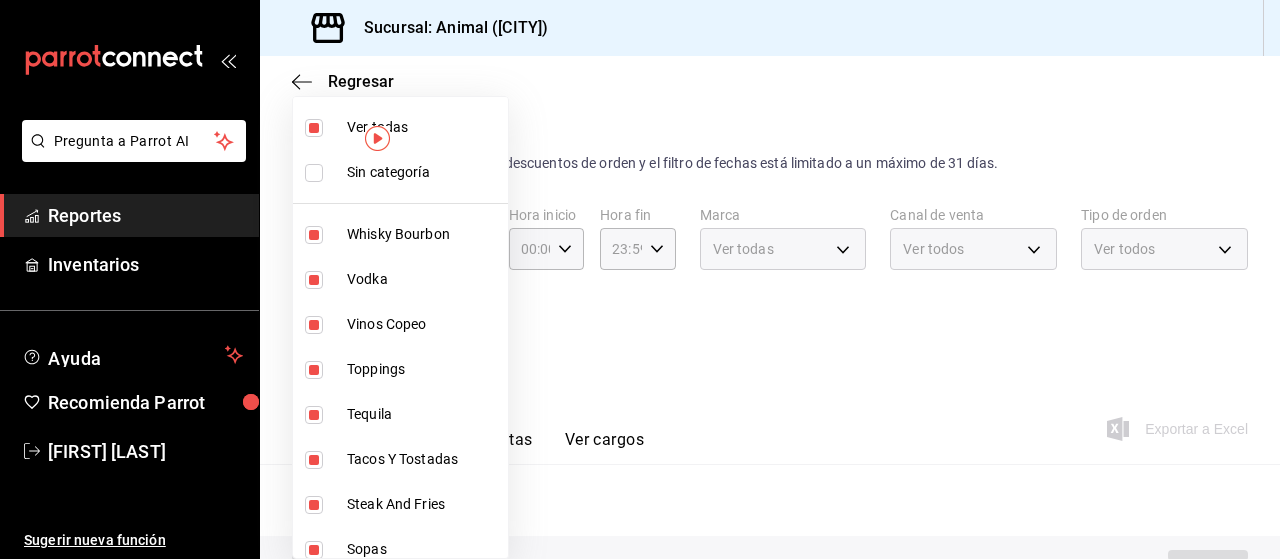 click at bounding box center (640, 279) 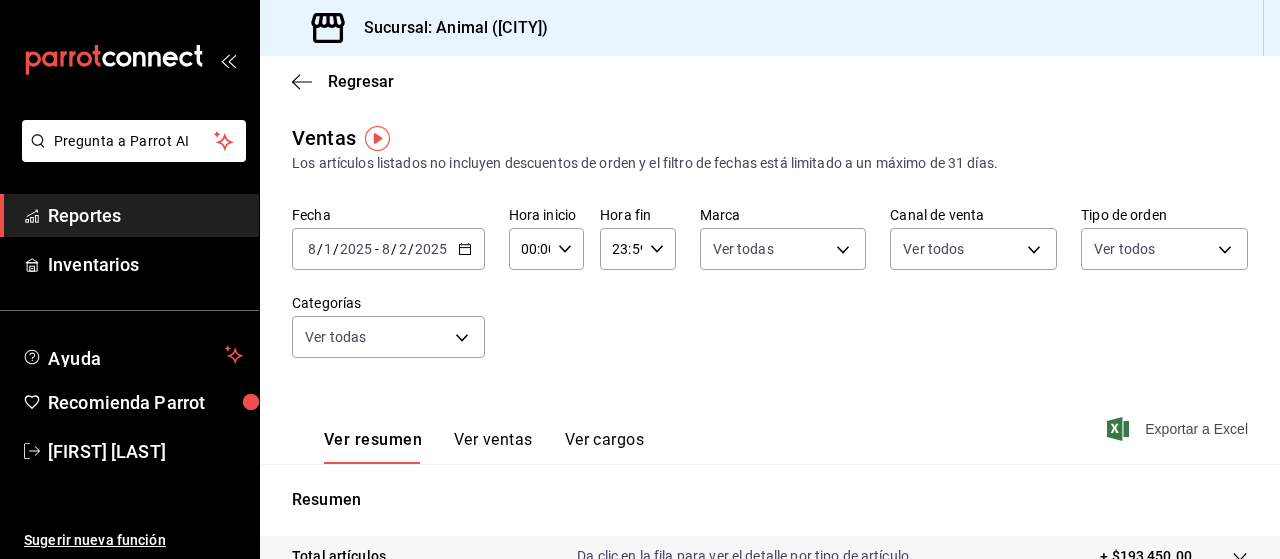 click on "Exportar a Excel" at bounding box center [1179, 429] 